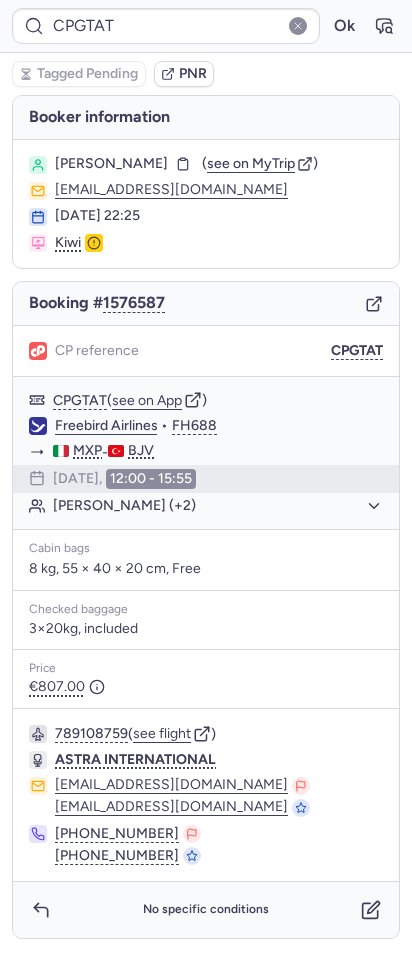 scroll, scrollTop: 0, scrollLeft: 0, axis: both 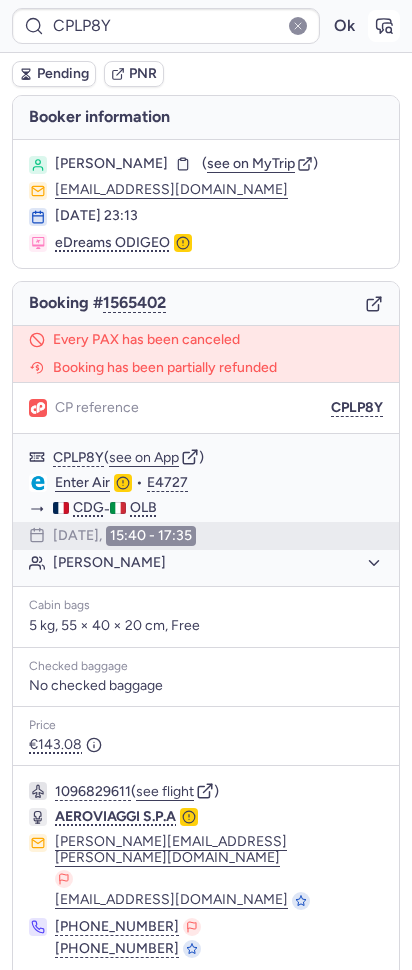 click 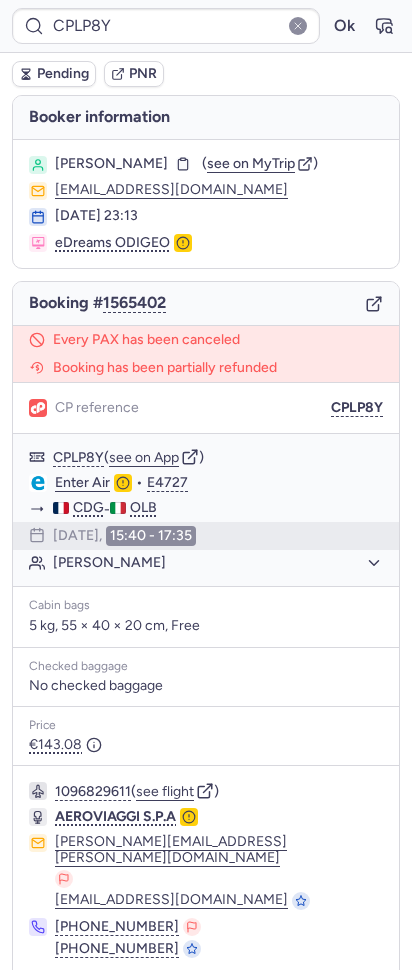 type on "CPGTAT" 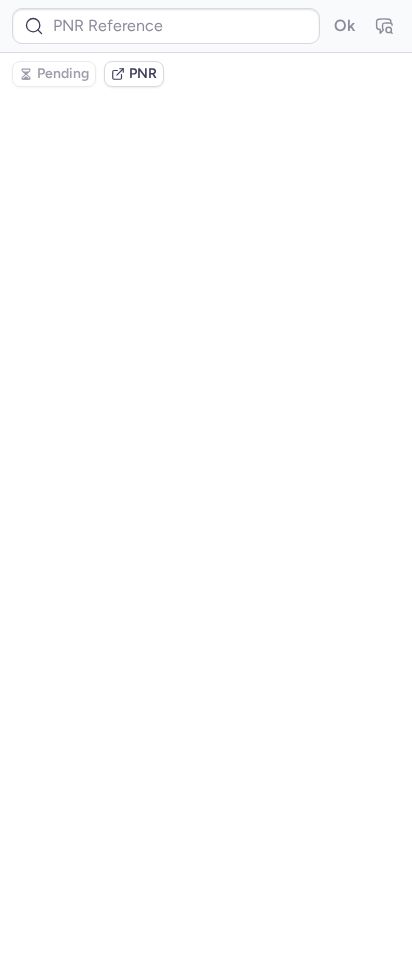 type on "CPRIBL" 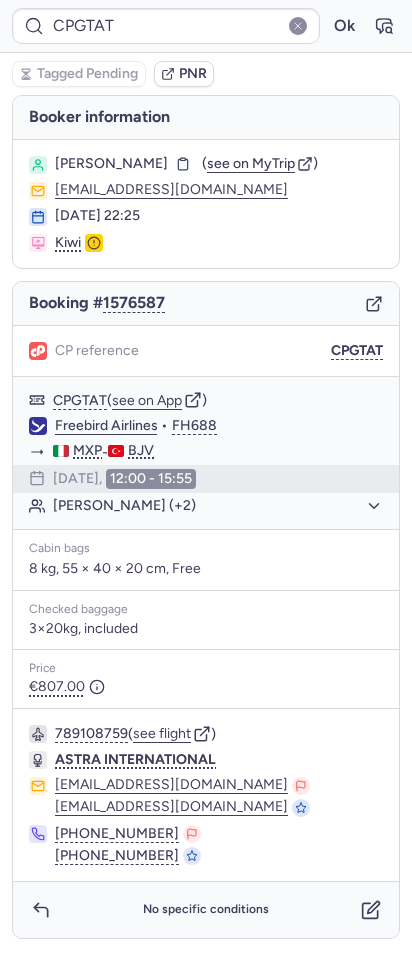 type on "CPGBE8" 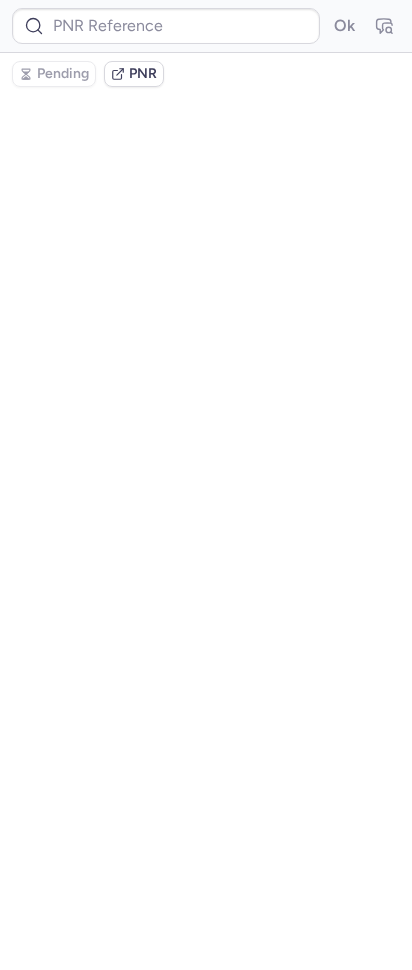 type on "CPRIBL" 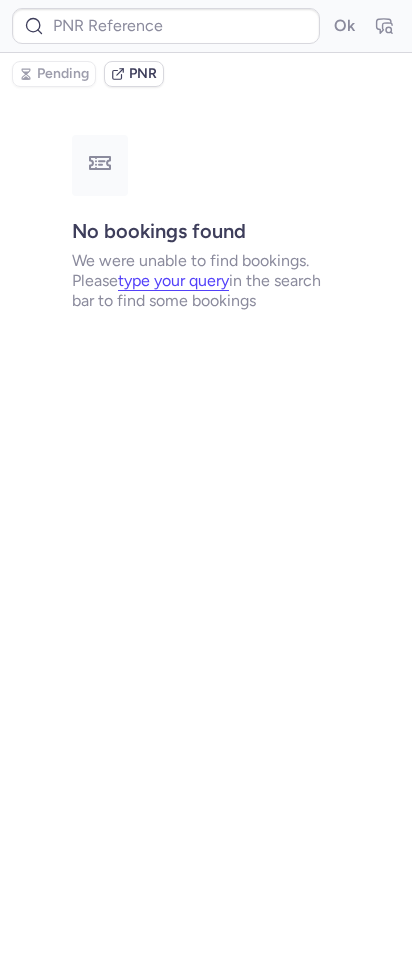 type on "CPGBE8" 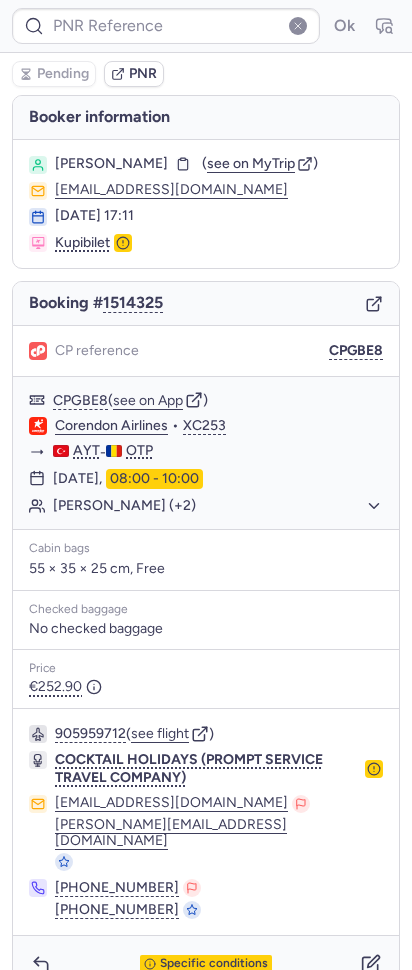 type on "CPGBE8" 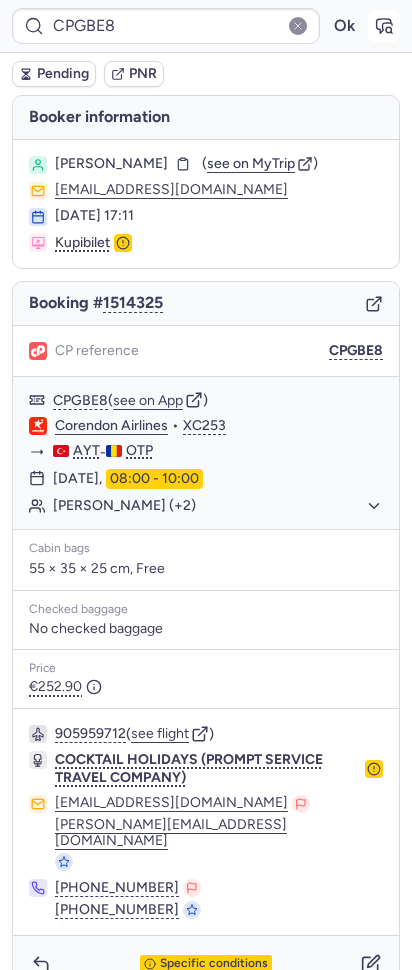click 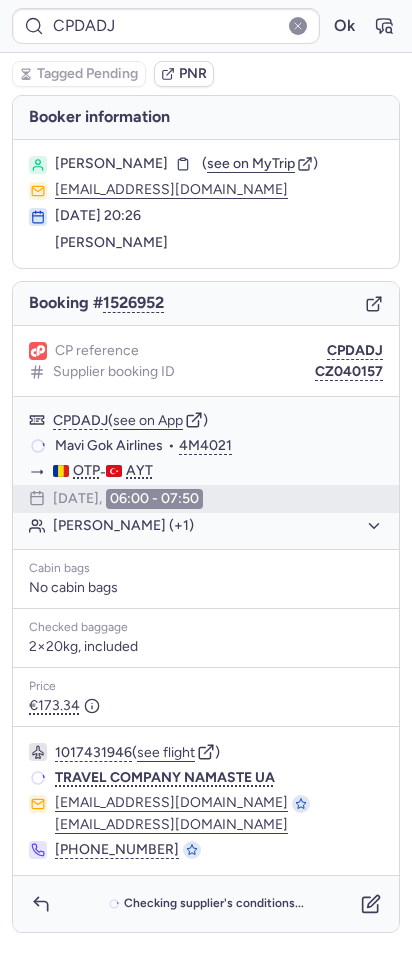 type on "CPLP8Y" 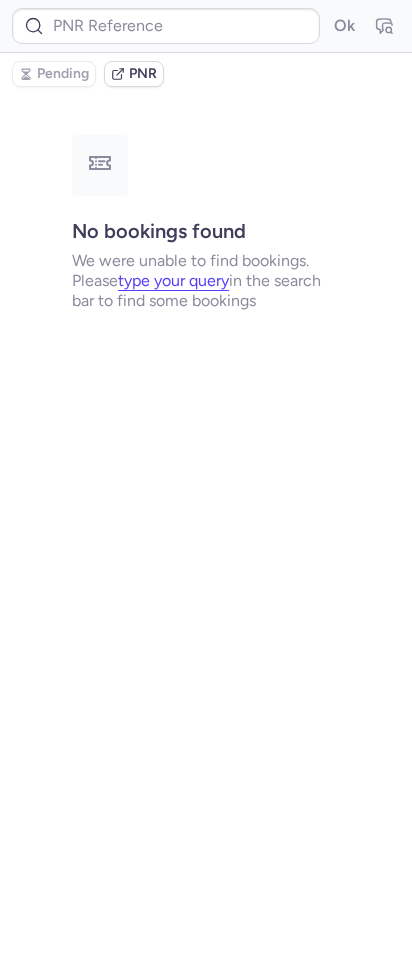 type on "CPGBE8" 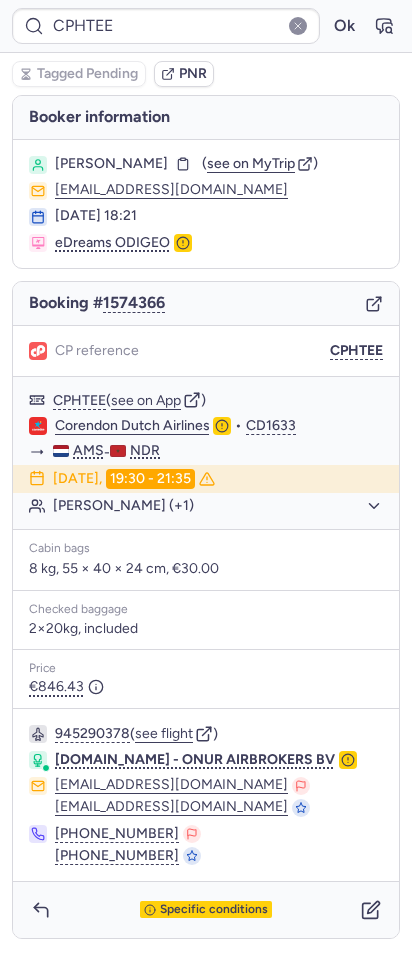 type on "7352599" 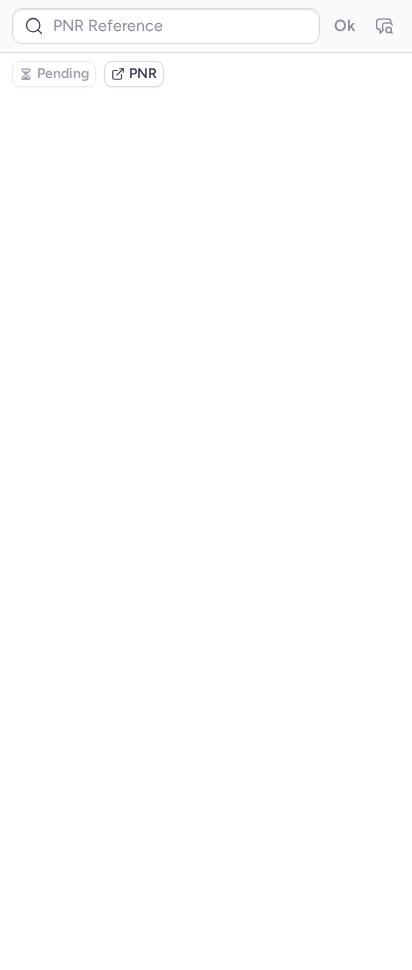type on "CPHTEE" 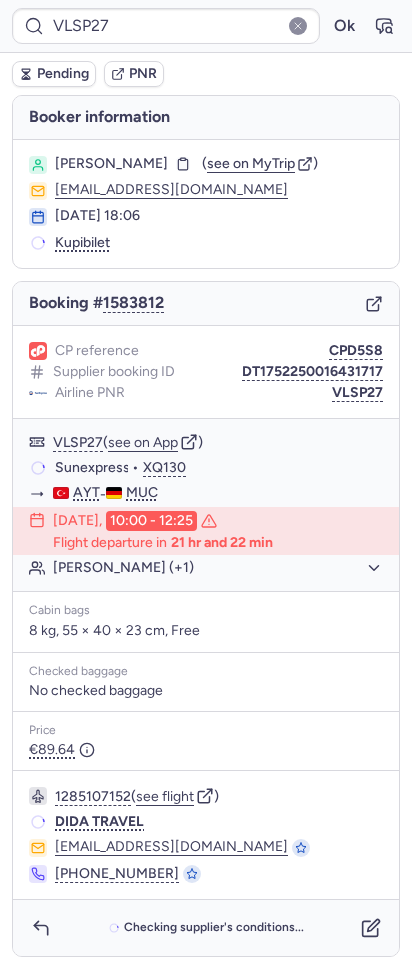 type on "CPGTAT" 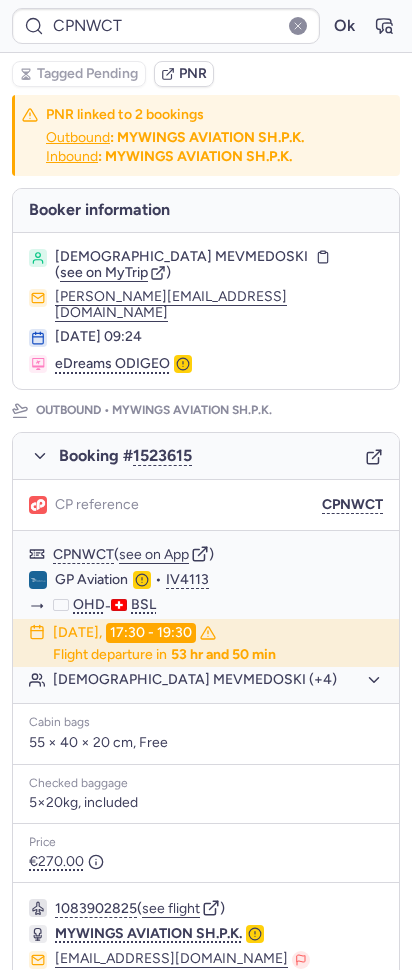 type on "CPBDFH" 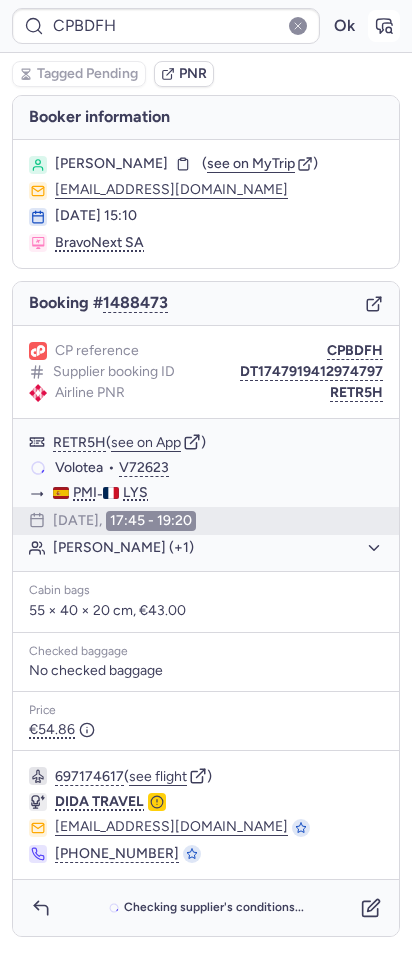 click 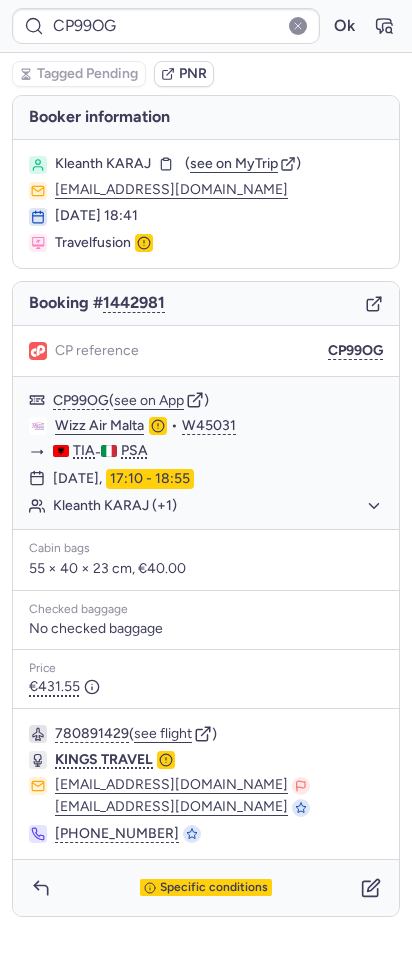 type on "CPD2ZA" 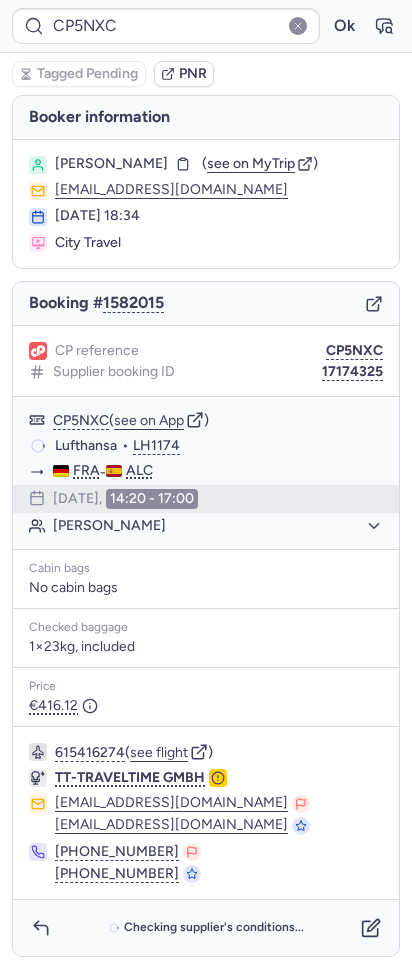 type on "CPYM7A" 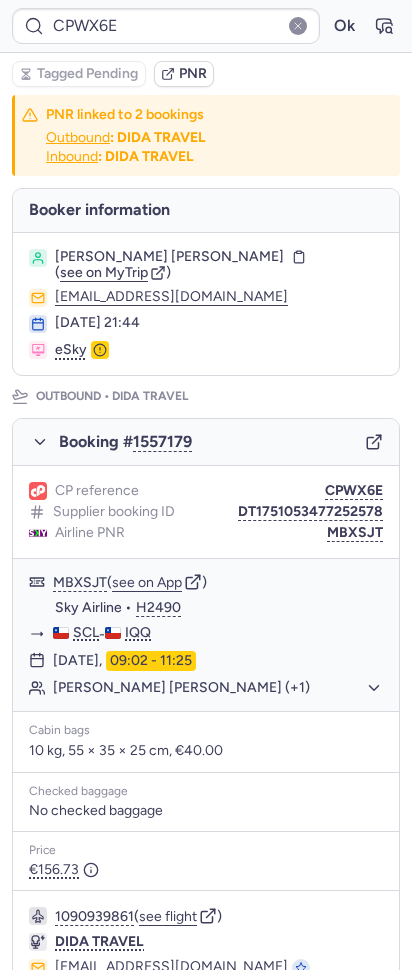 type on "CPI4QU" 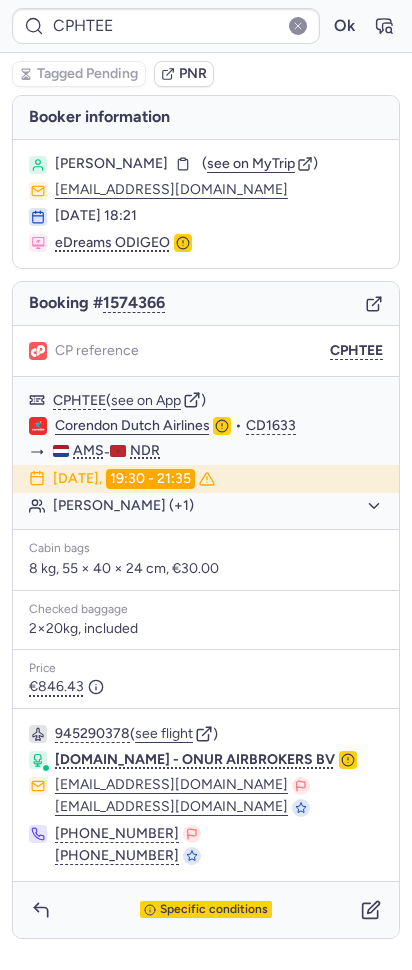 type on "CPH2KJ" 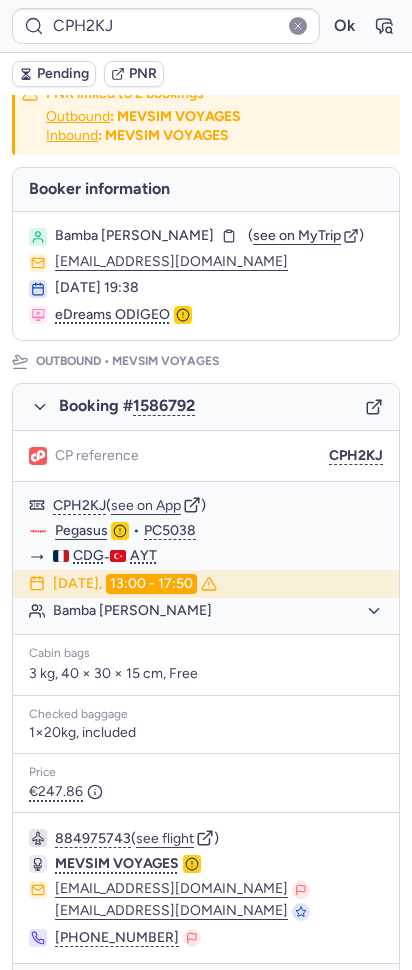 scroll, scrollTop: 602, scrollLeft: 0, axis: vertical 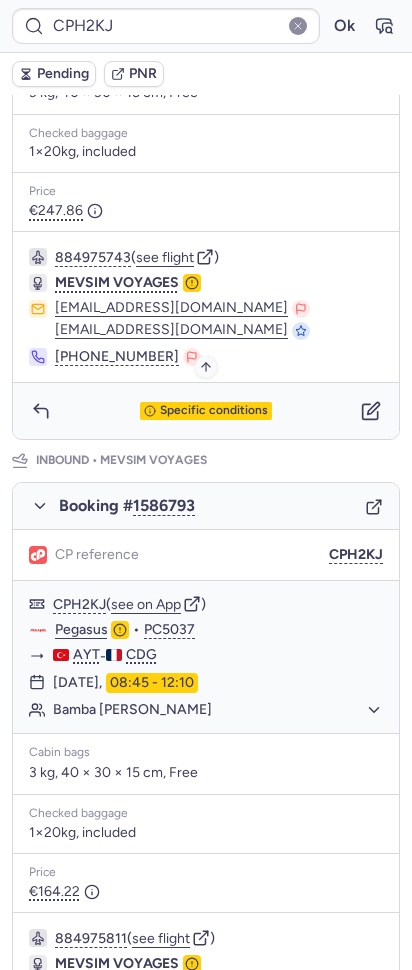 click on "Specific conditions" at bounding box center (214, 411) 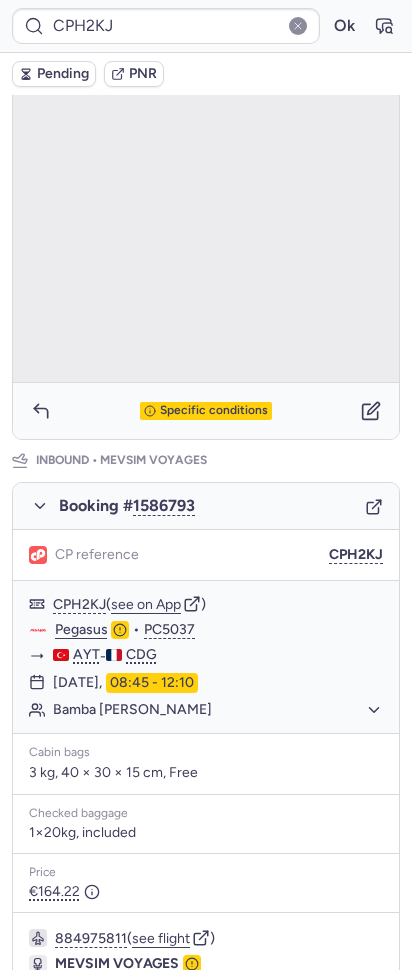 scroll, scrollTop: 86, scrollLeft: 0, axis: vertical 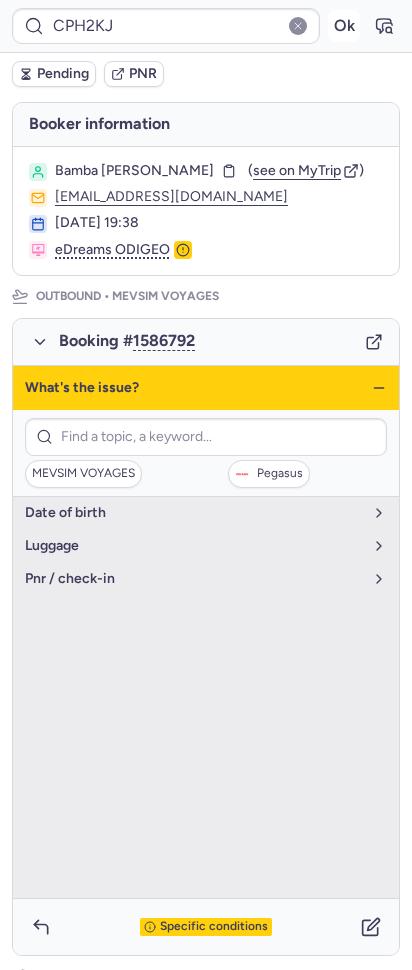 click on "Ok" at bounding box center (344, 26) 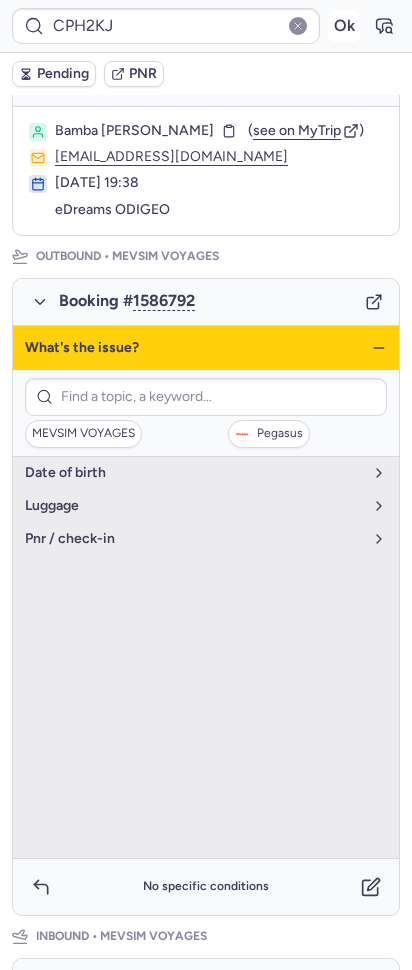 scroll, scrollTop: 86, scrollLeft: 0, axis: vertical 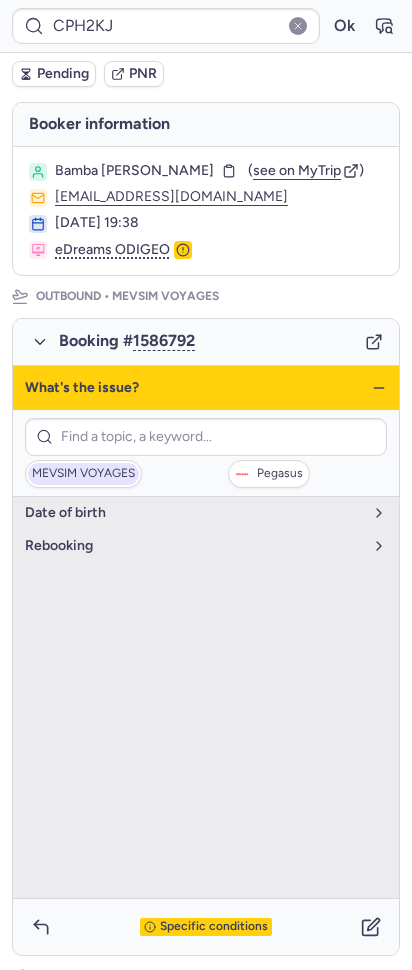 click on "MEVSIM VOYAGES" at bounding box center [83, 474] 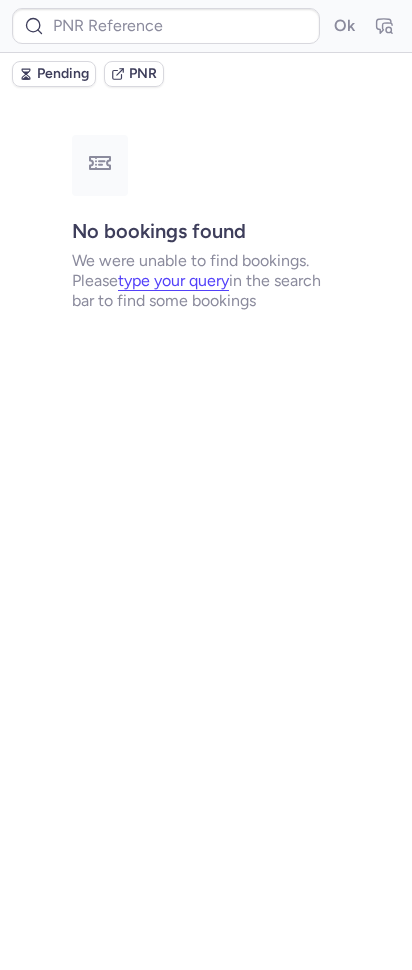 scroll, scrollTop: 0, scrollLeft: 0, axis: both 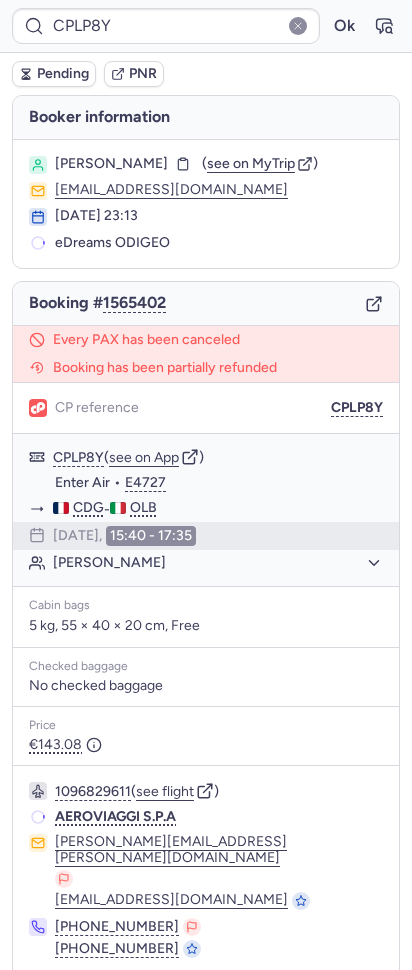 type on "CPGT2J" 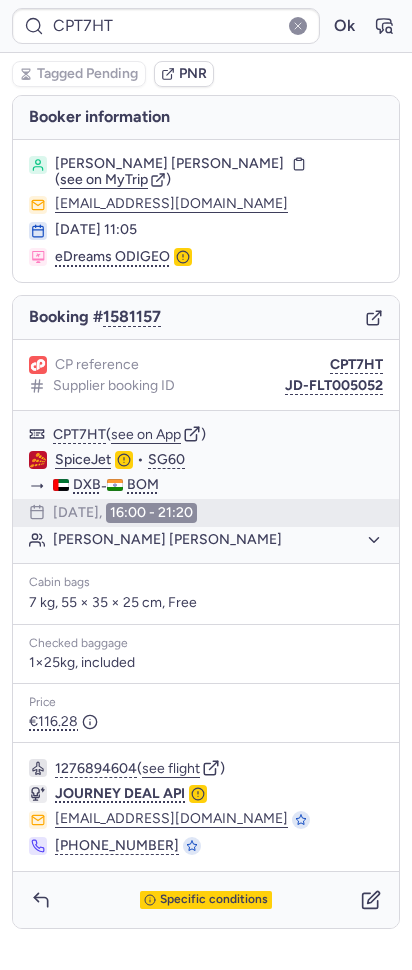 type on "CPOZEW" 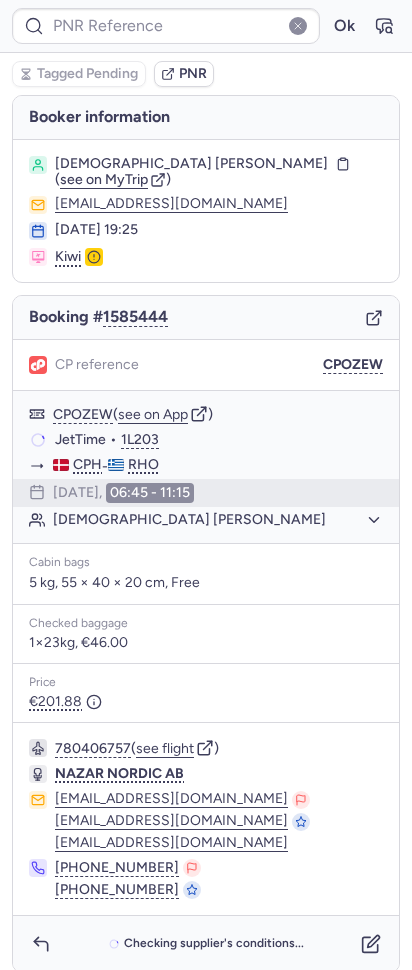 type on "CPHTEE" 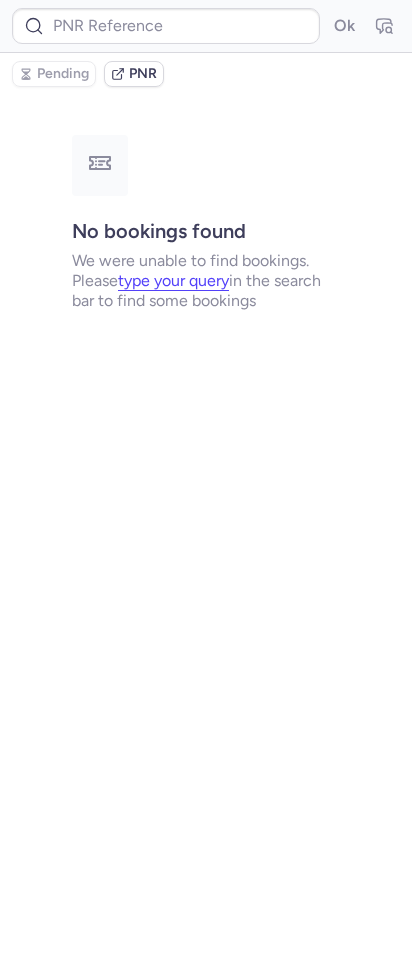 type on "CPT7HT" 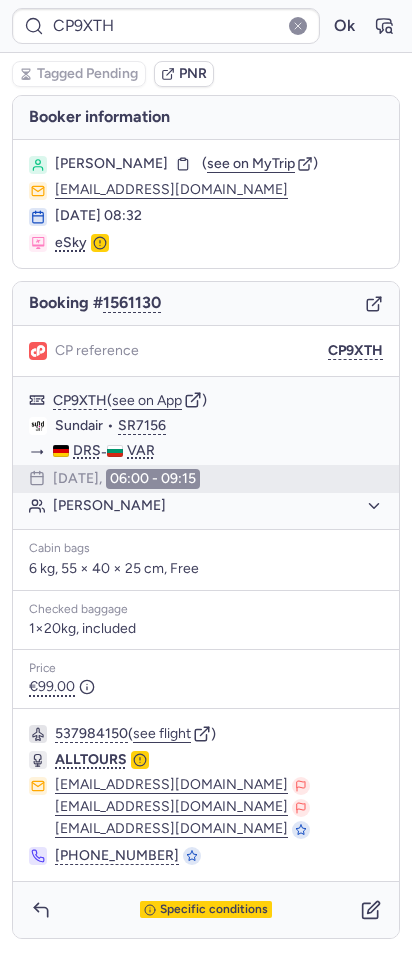 type on "CPITLW" 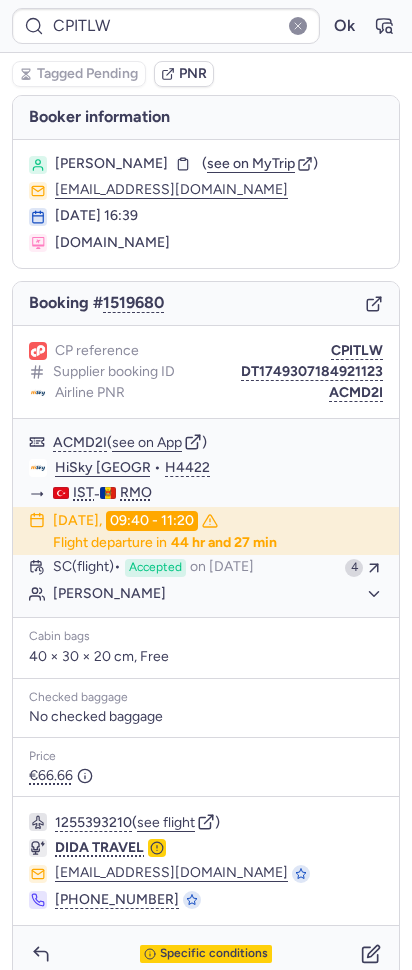 click 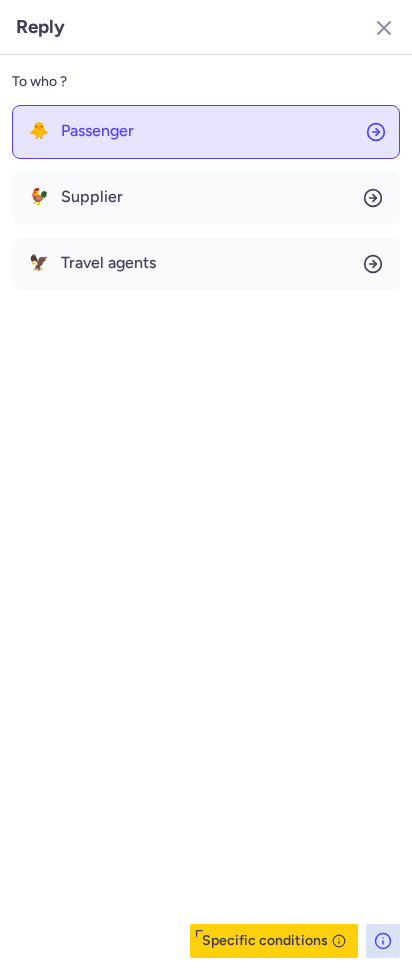 click on "Passenger" at bounding box center (97, 131) 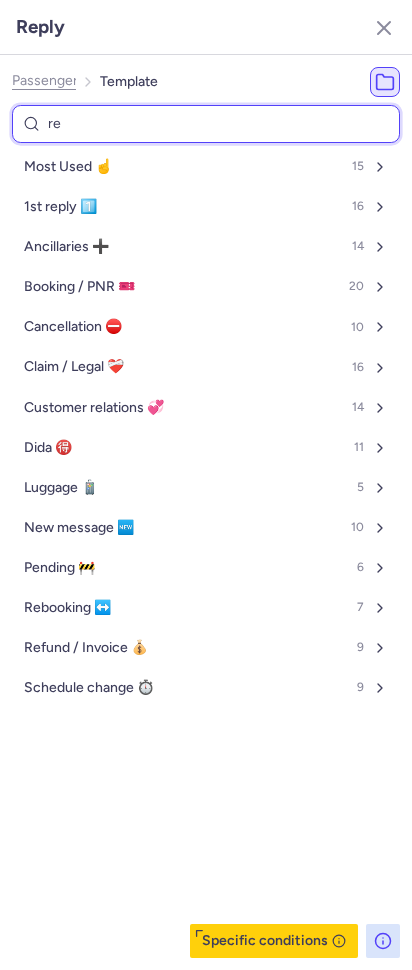 type on "ref" 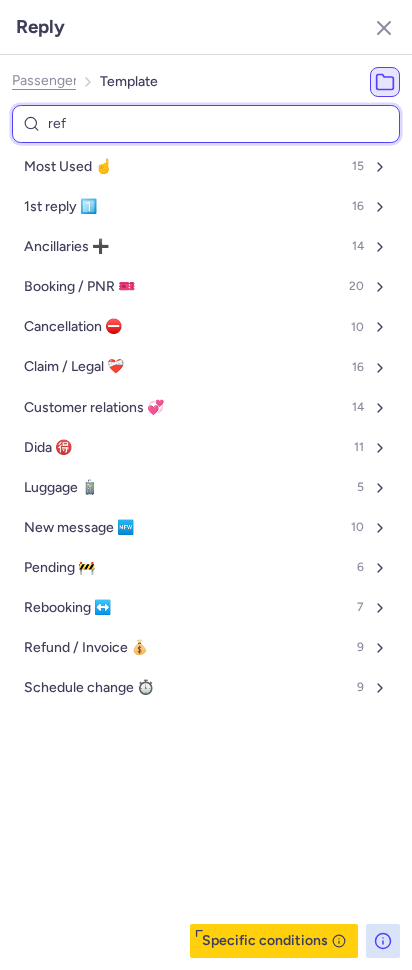 select on "en" 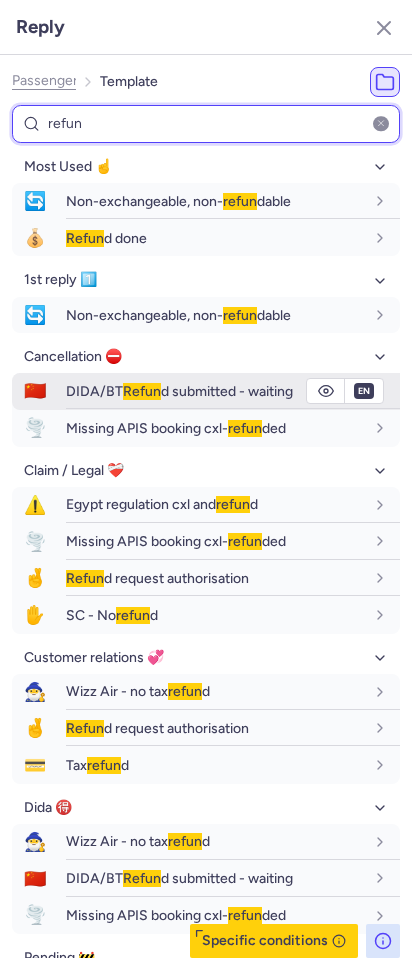 type on "refun" 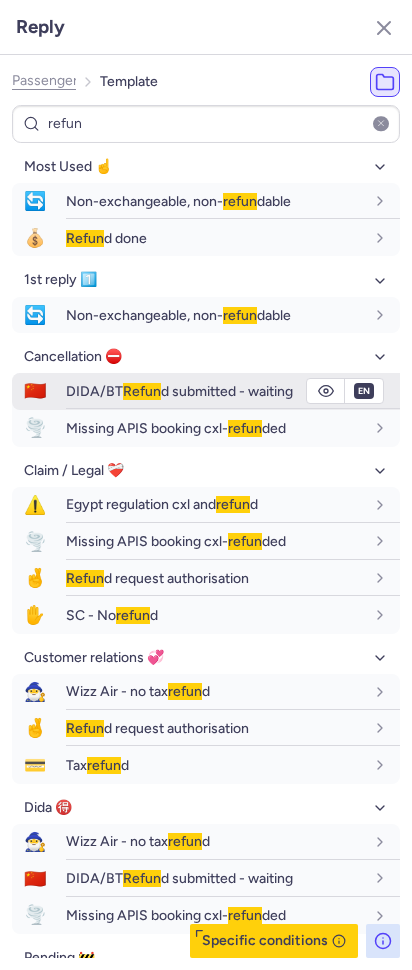 click on "DIDA/BT  Refun d submitted - waiting" at bounding box center [179, 391] 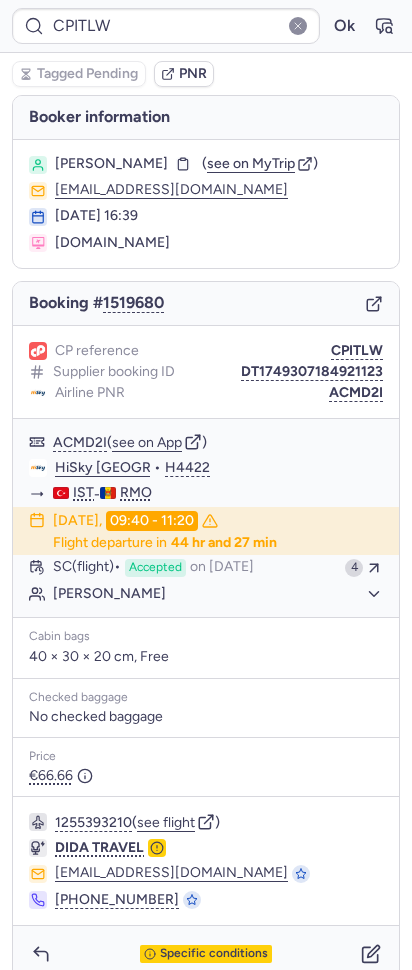 type on "CP4AQD" 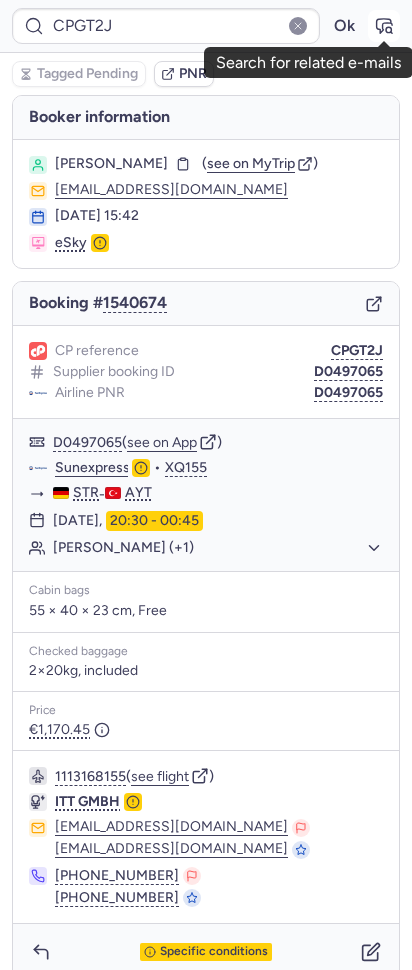 click 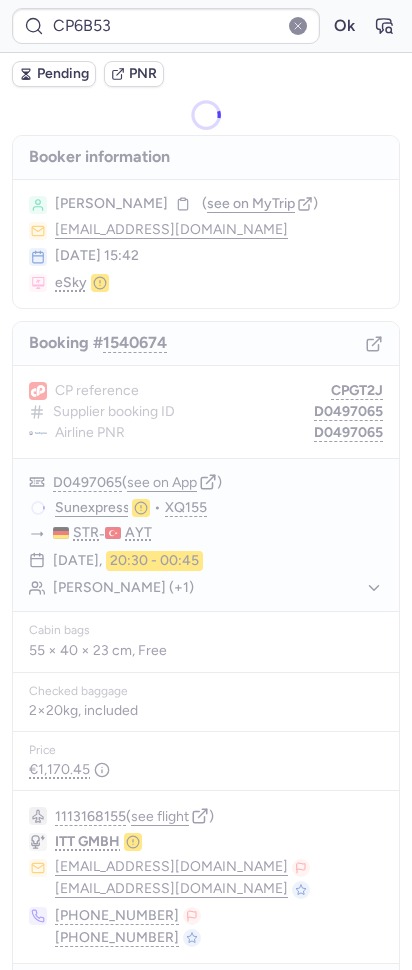type on "CPDADJ" 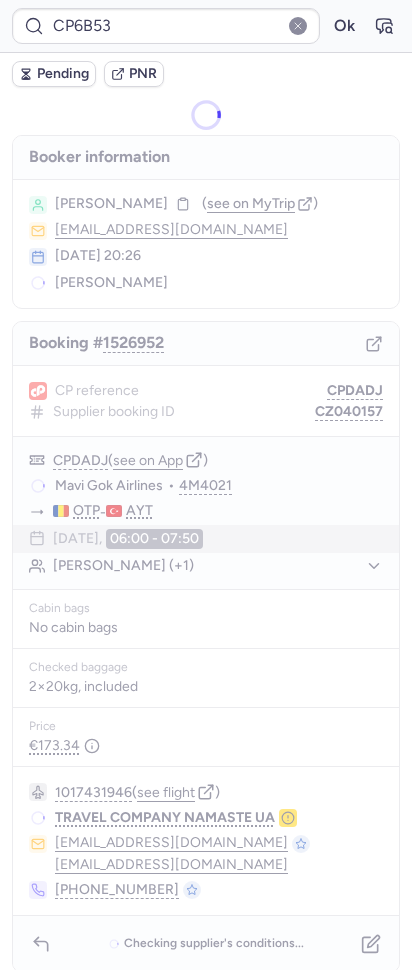 type on "CPDADJ" 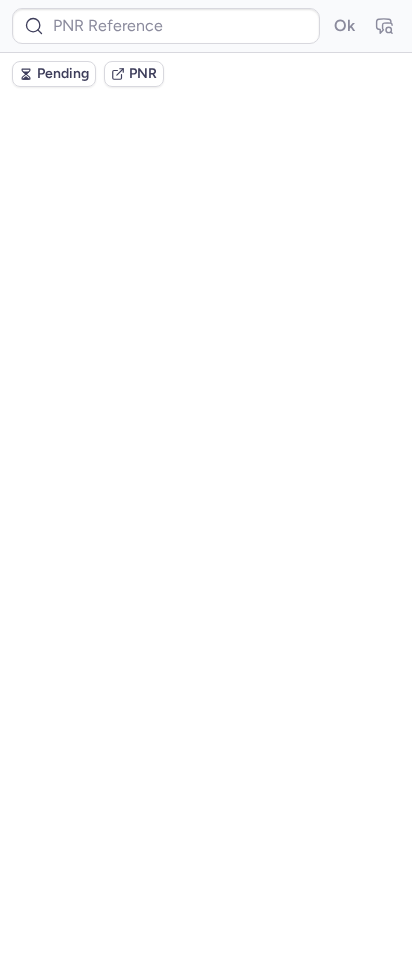 type on "CPDADJ" 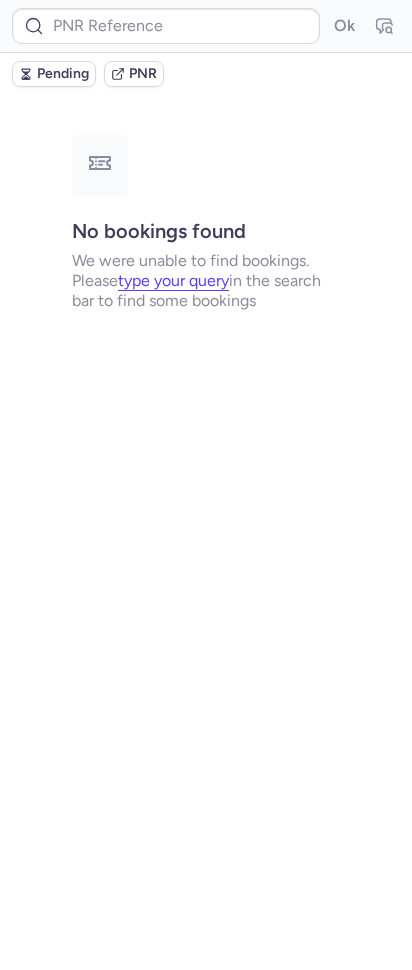 type on "CPDADJ" 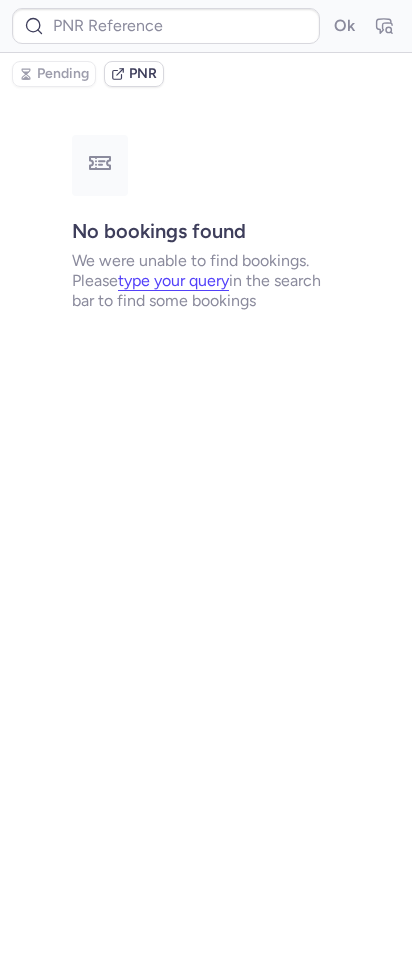 type on "CPT7HT" 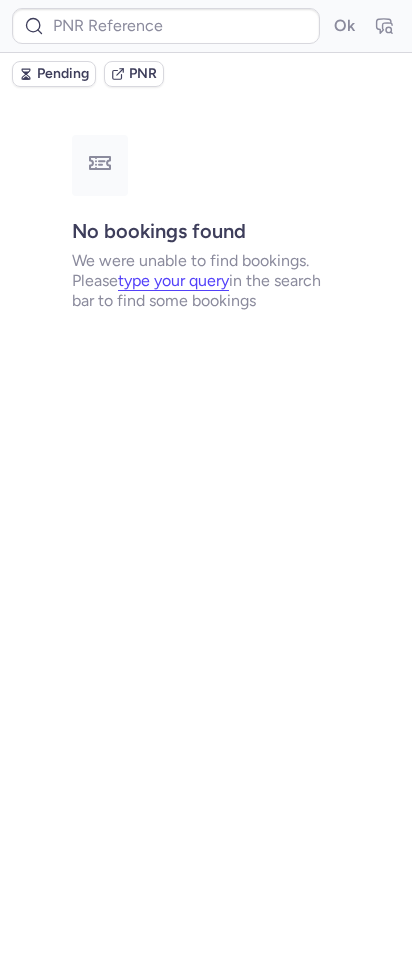 type on "CPHTEE" 